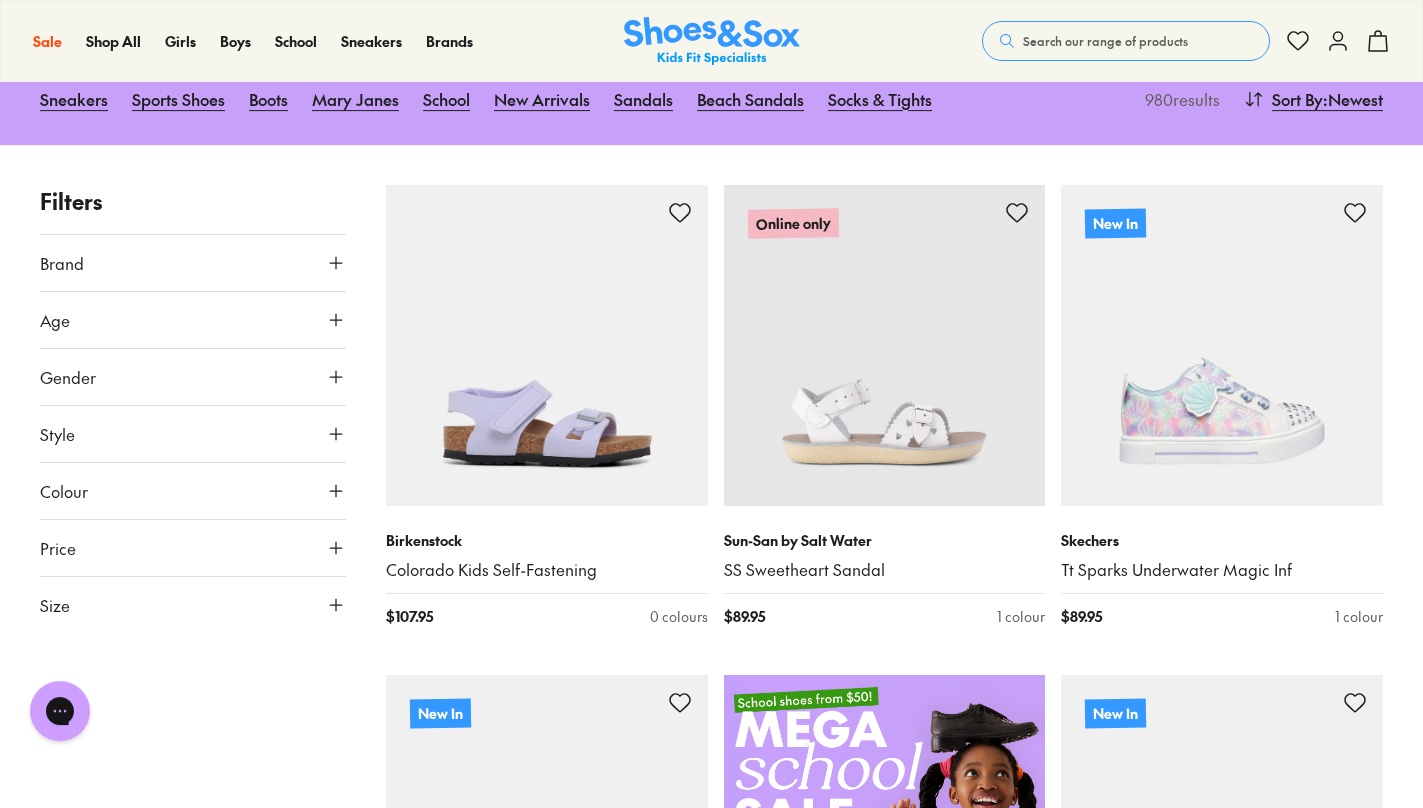 scroll, scrollTop: 216, scrollLeft: 0, axis: vertical 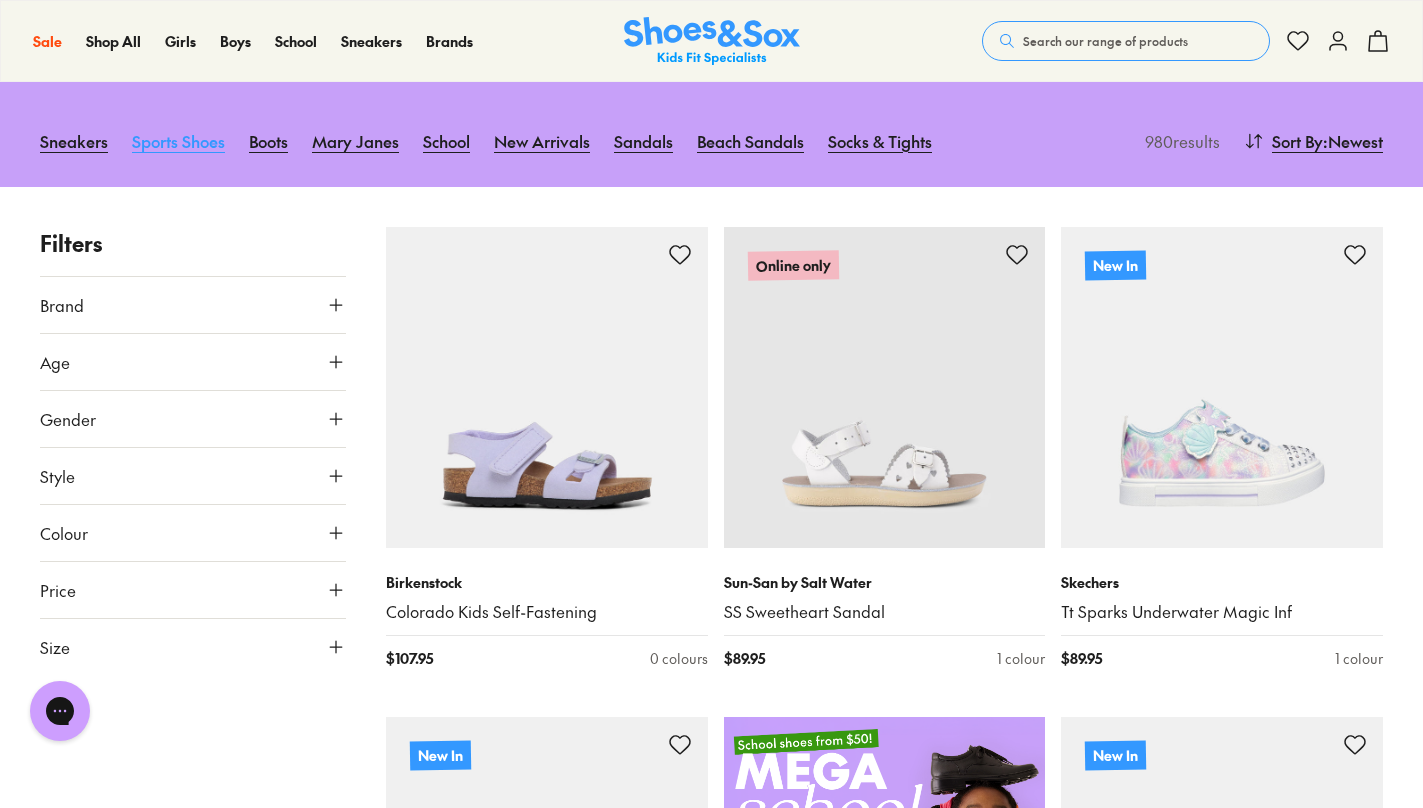 click on "Sports Shoes" at bounding box center (178, 141) 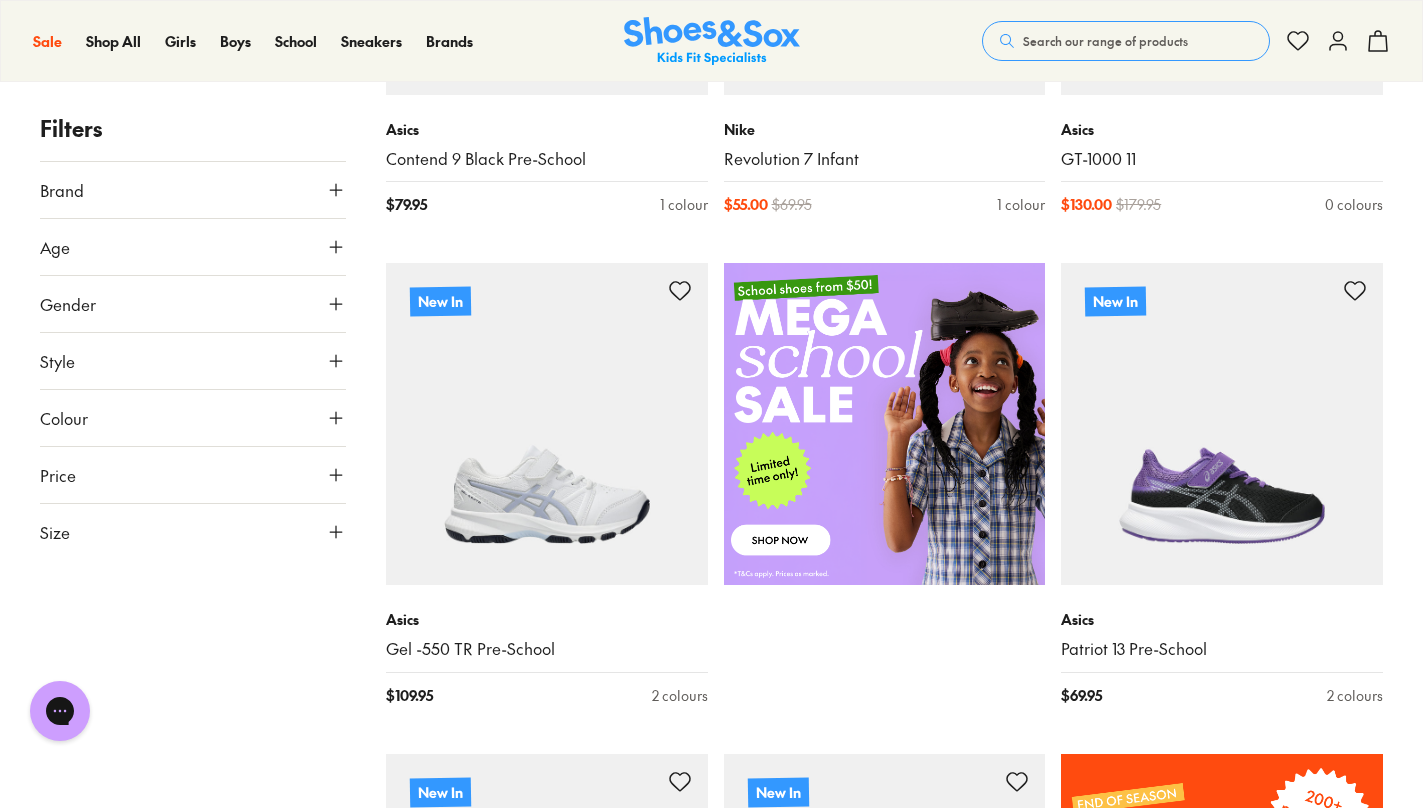 scroll, scrollTop: 0, scrollLeft: 0, axis: both 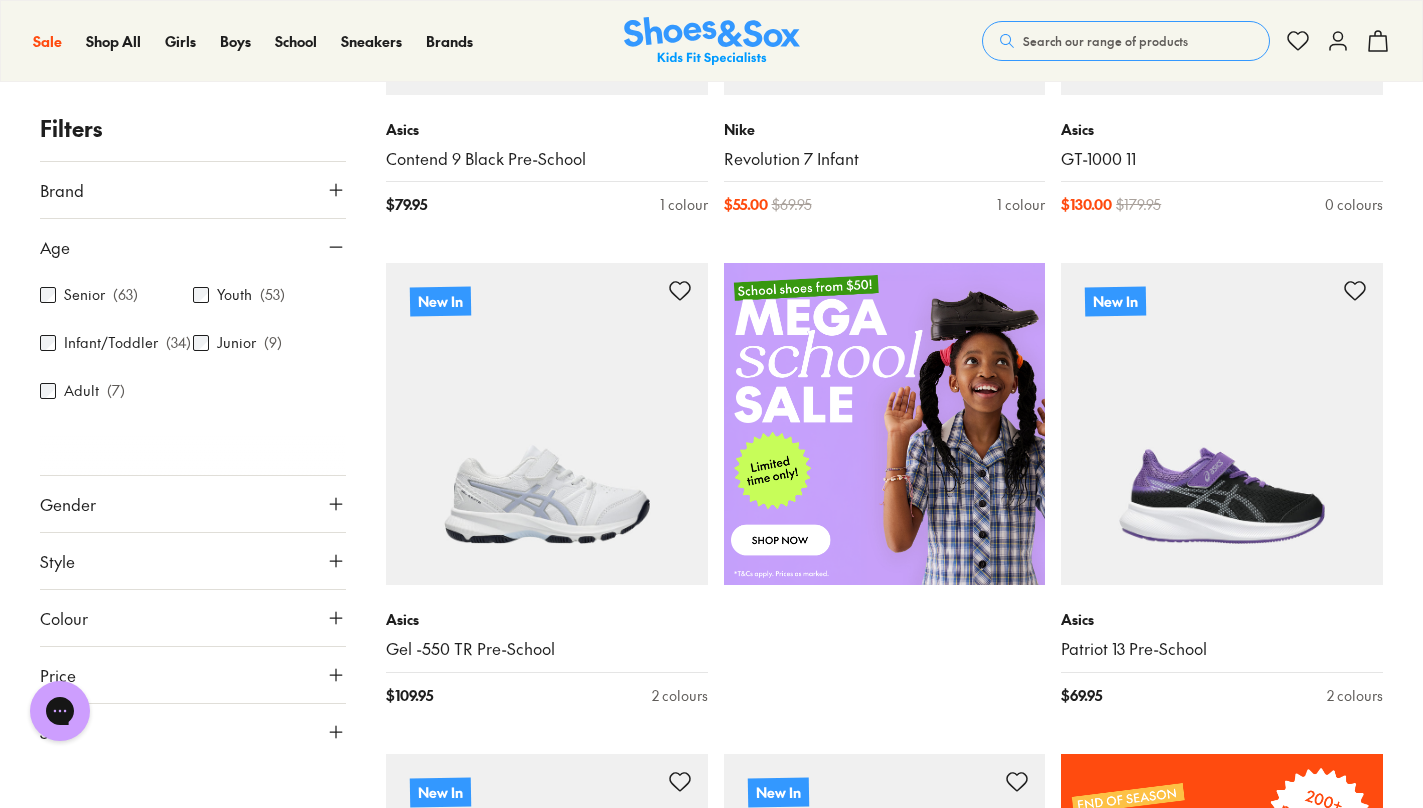 click on "Junior ( 9 )" at bounding box center (269, 343) 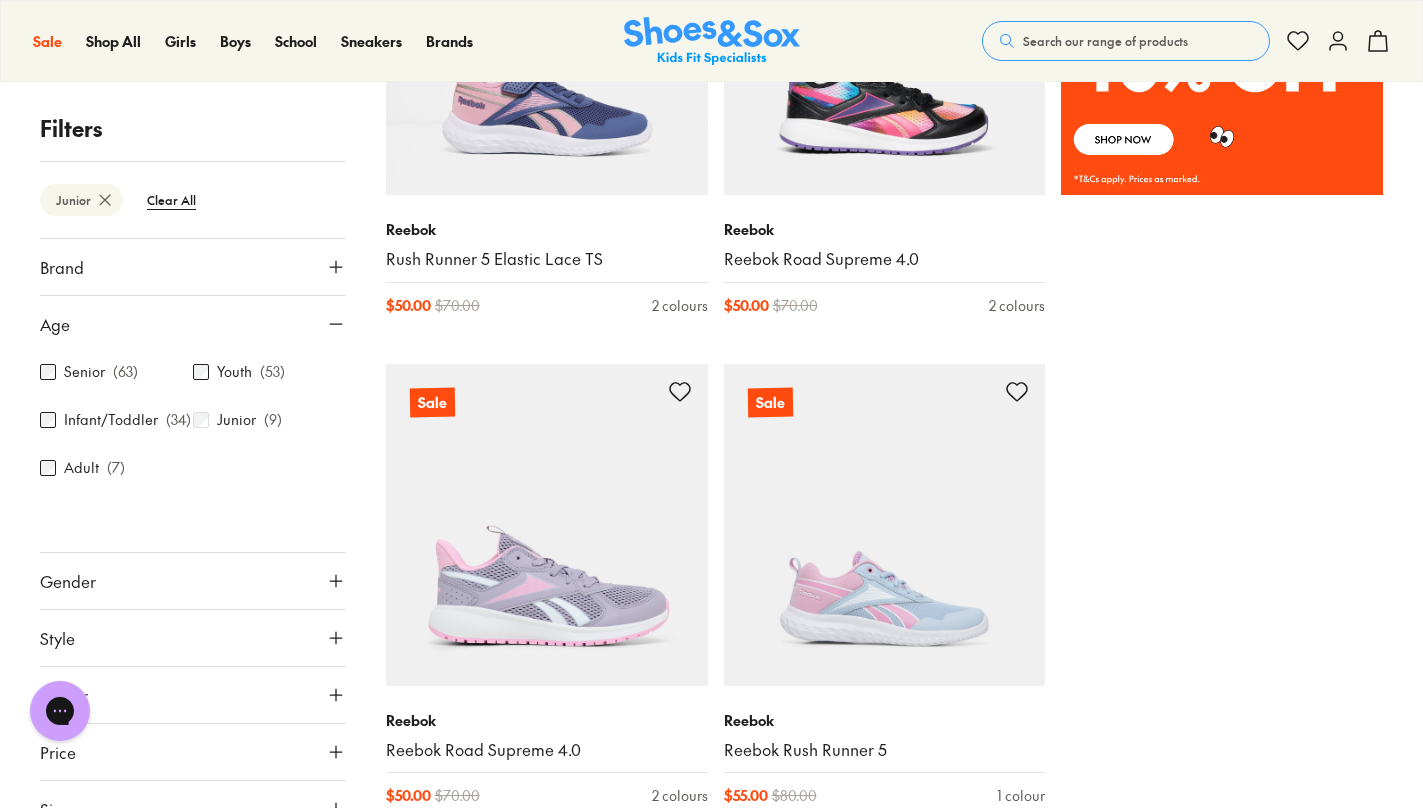scroll, scrollTop: 1560, scrollLeft: 0, axis: vertical 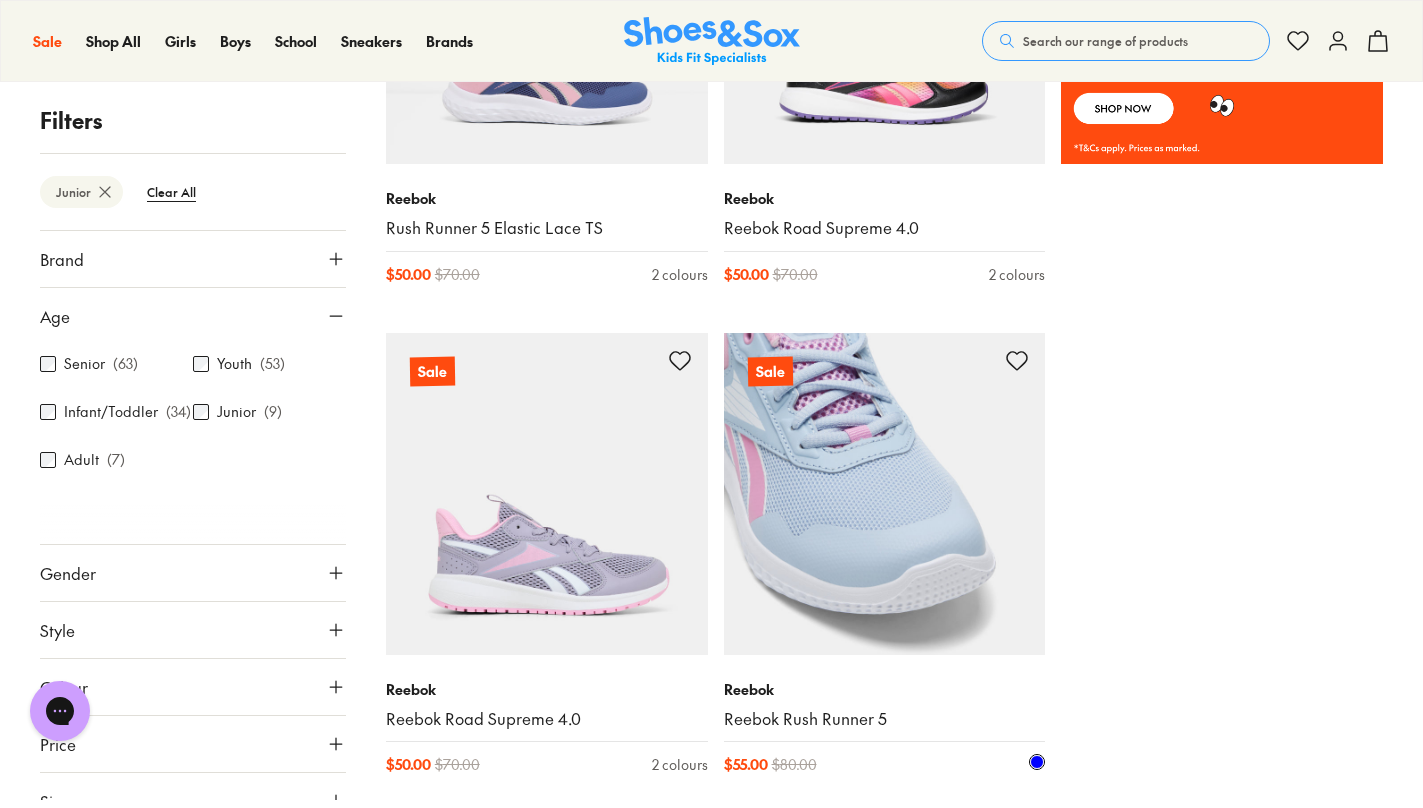 click at bounding box center [885, 494] 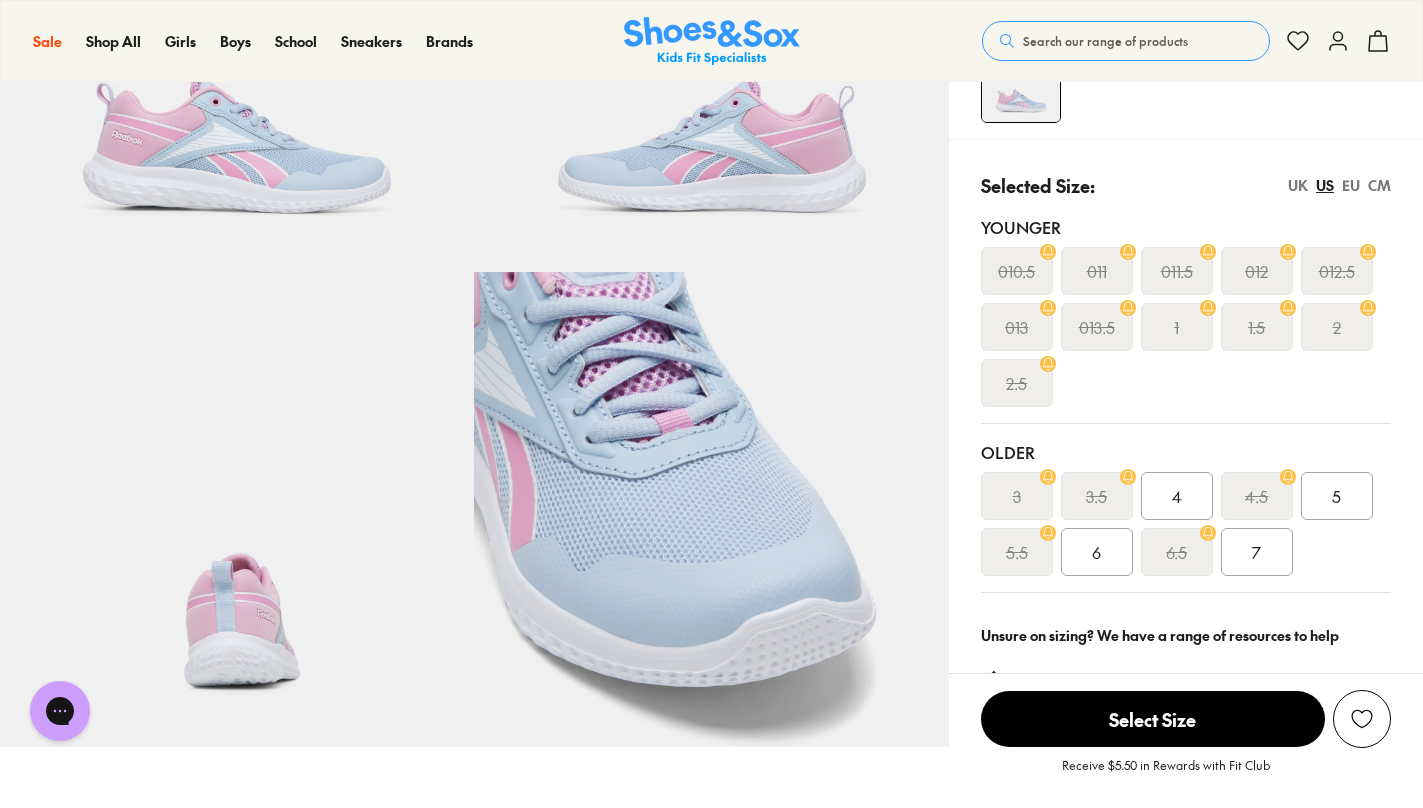 scroll, scrollTop: 0, scrollLeft: 0, axis: both 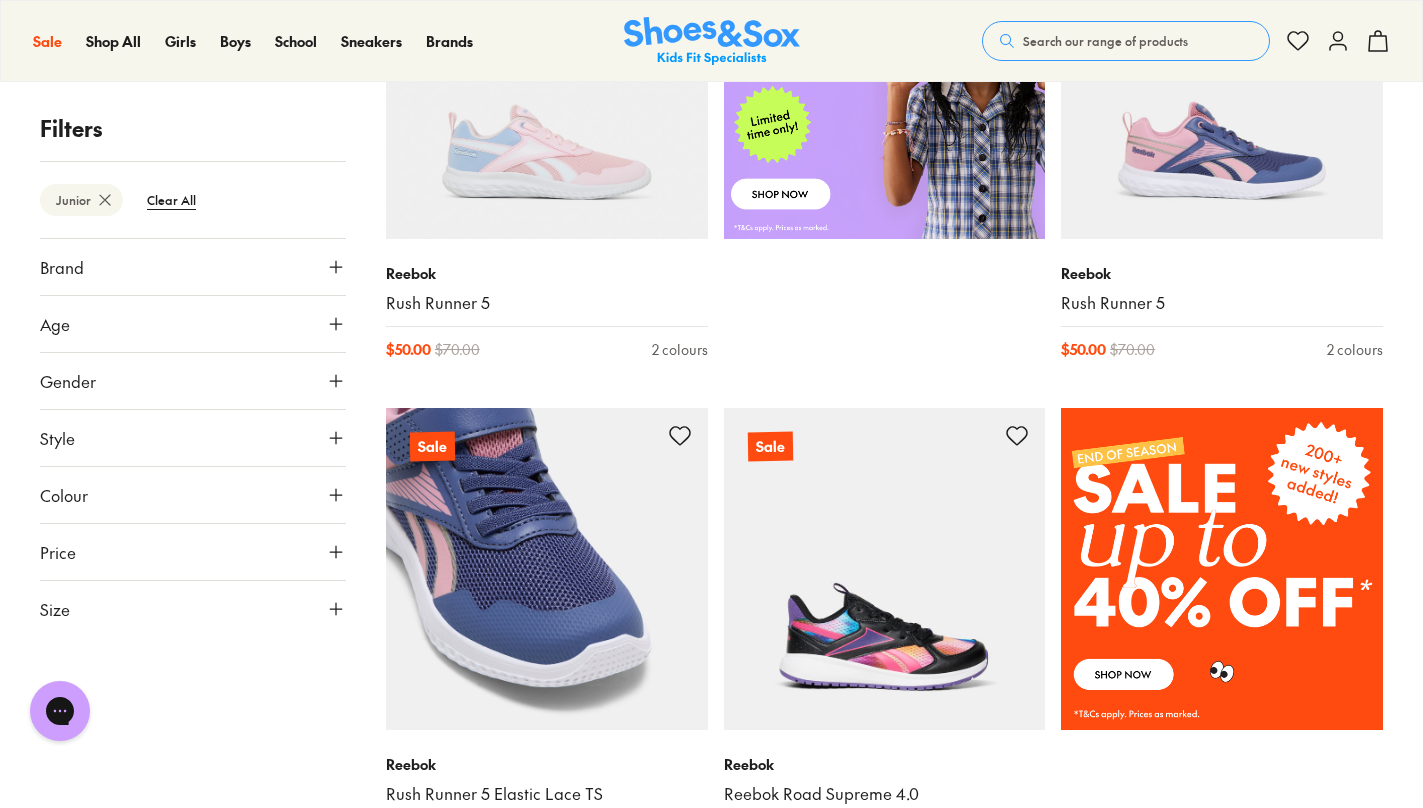 click at bounding box center [547, 569] 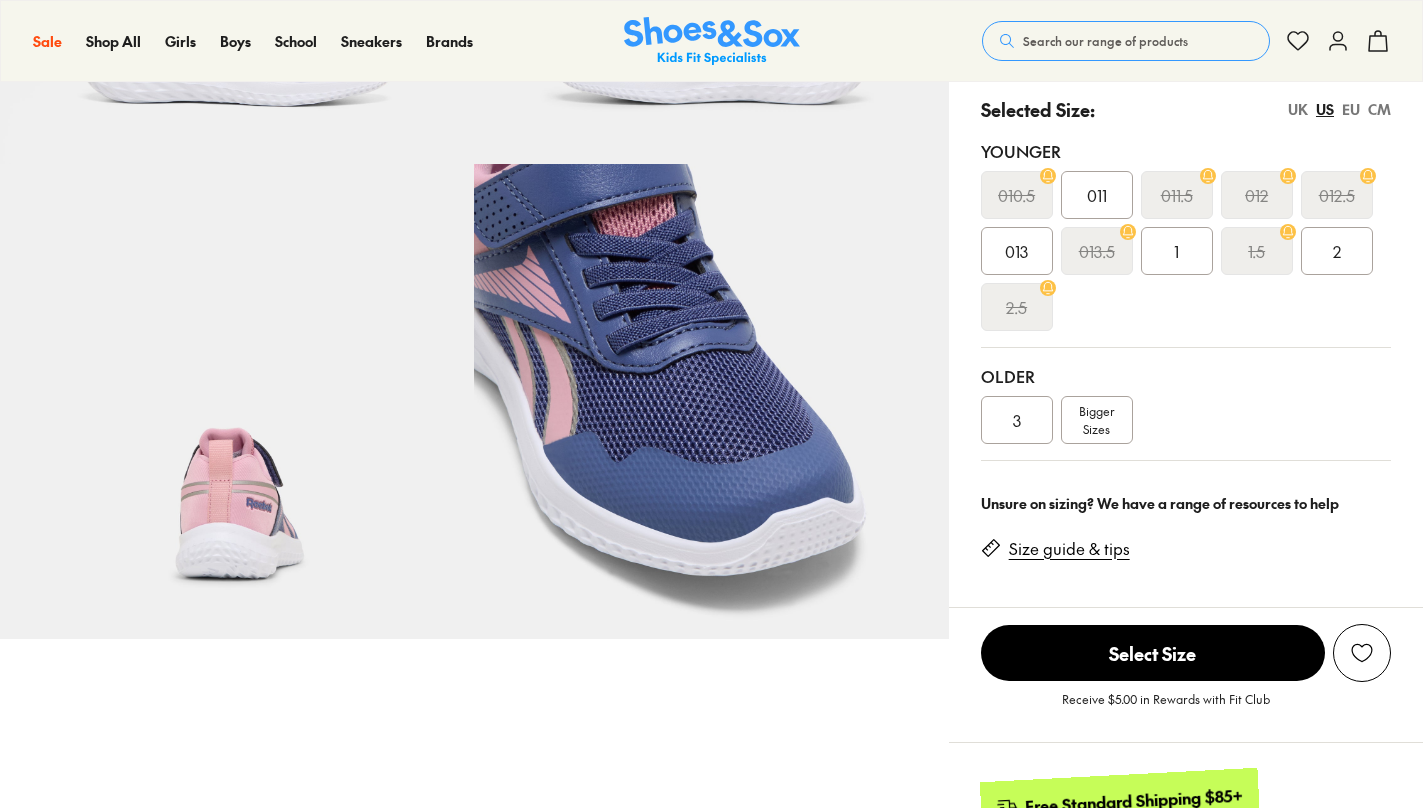 scroll, scrollTop: 432, scrollLeft: 0, axis: vertical 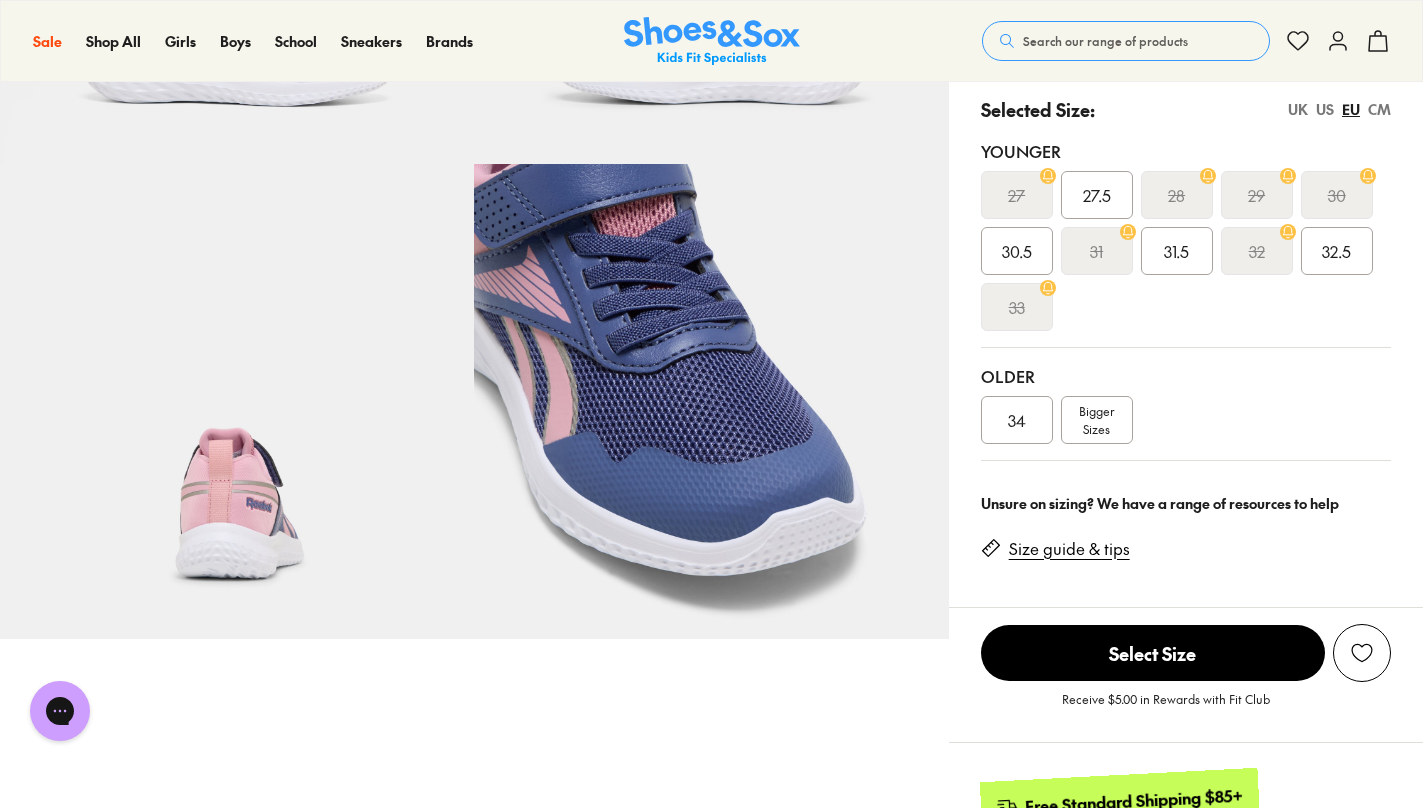 select on "*" 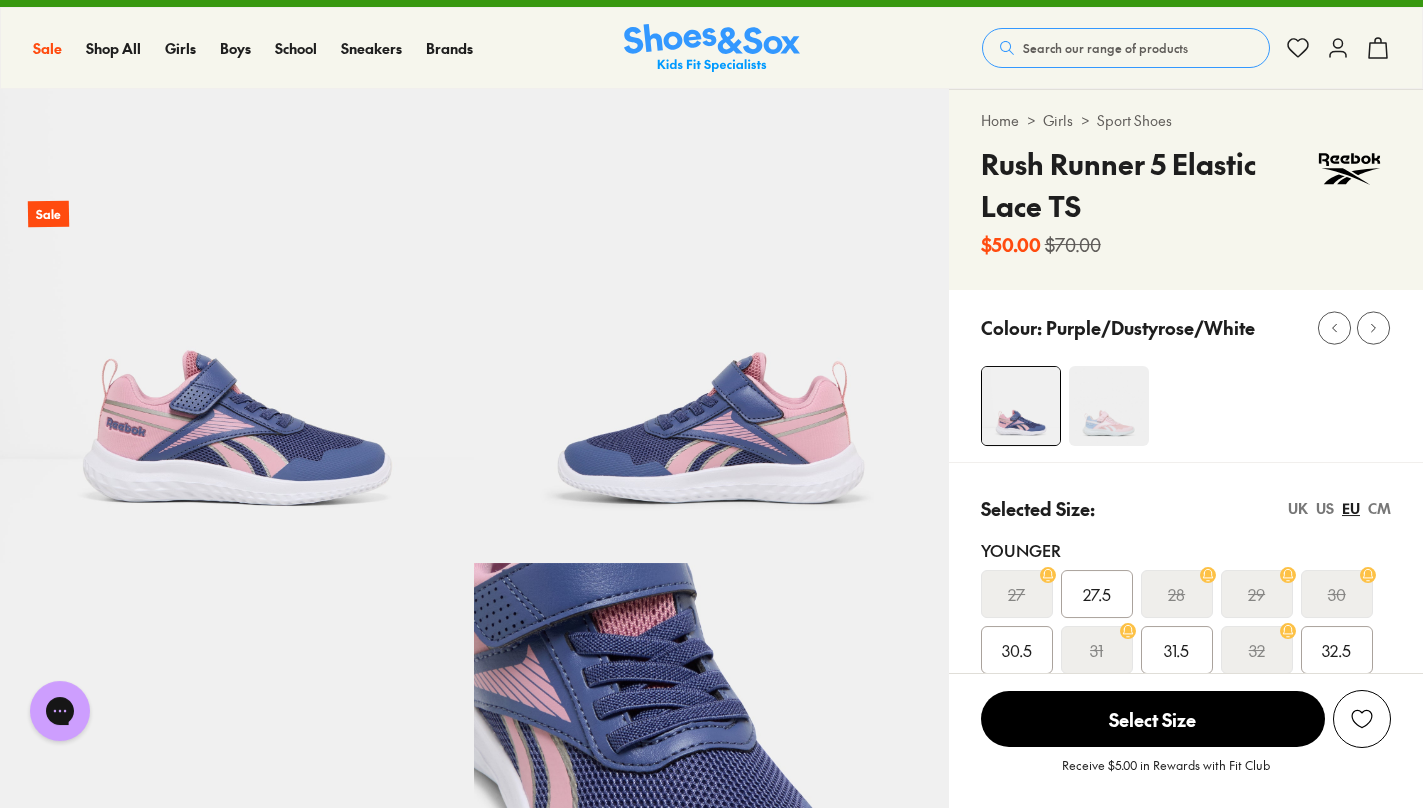 scroll, scrollTop: 0, scrollLeft: 0, axis: both 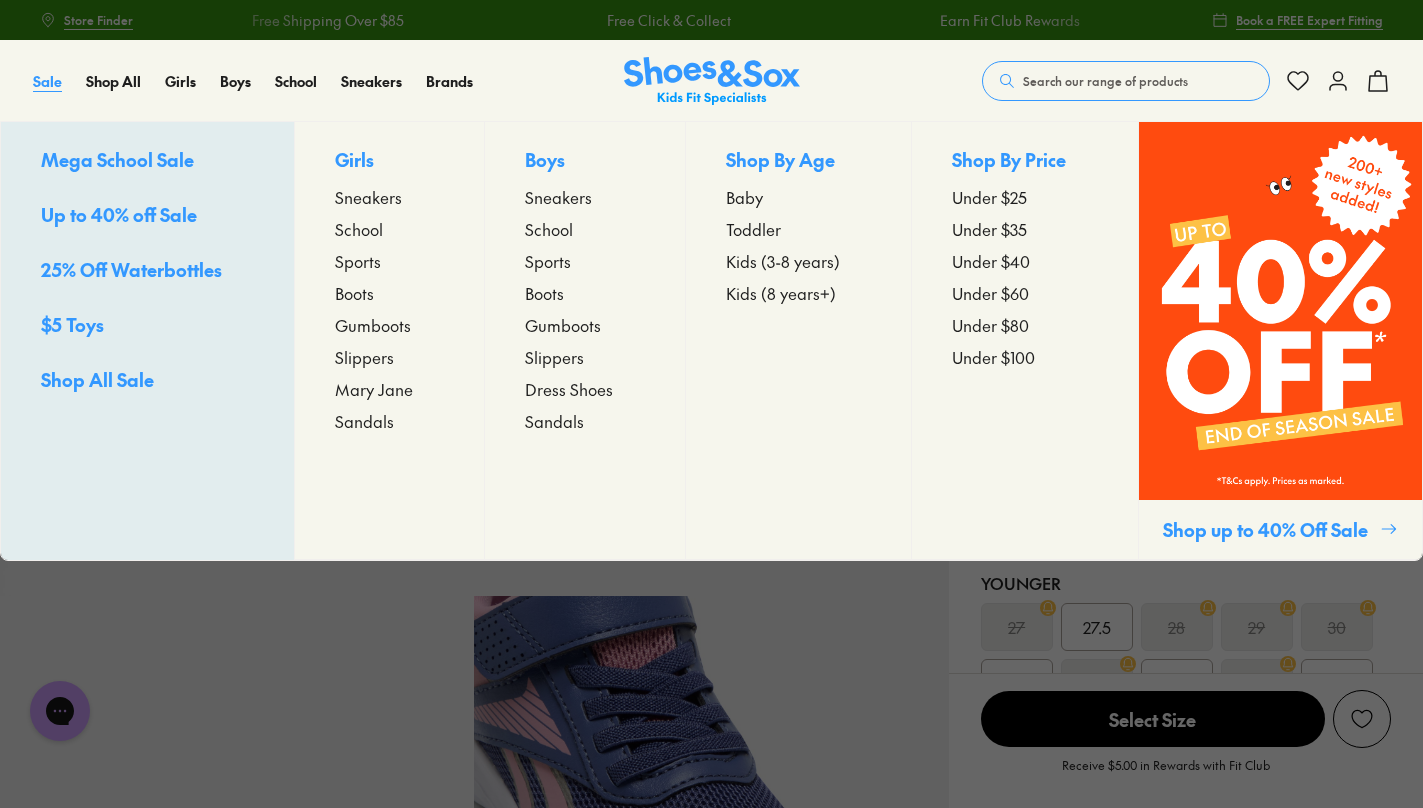 click on "Sale" at bounding box center [47, 81] 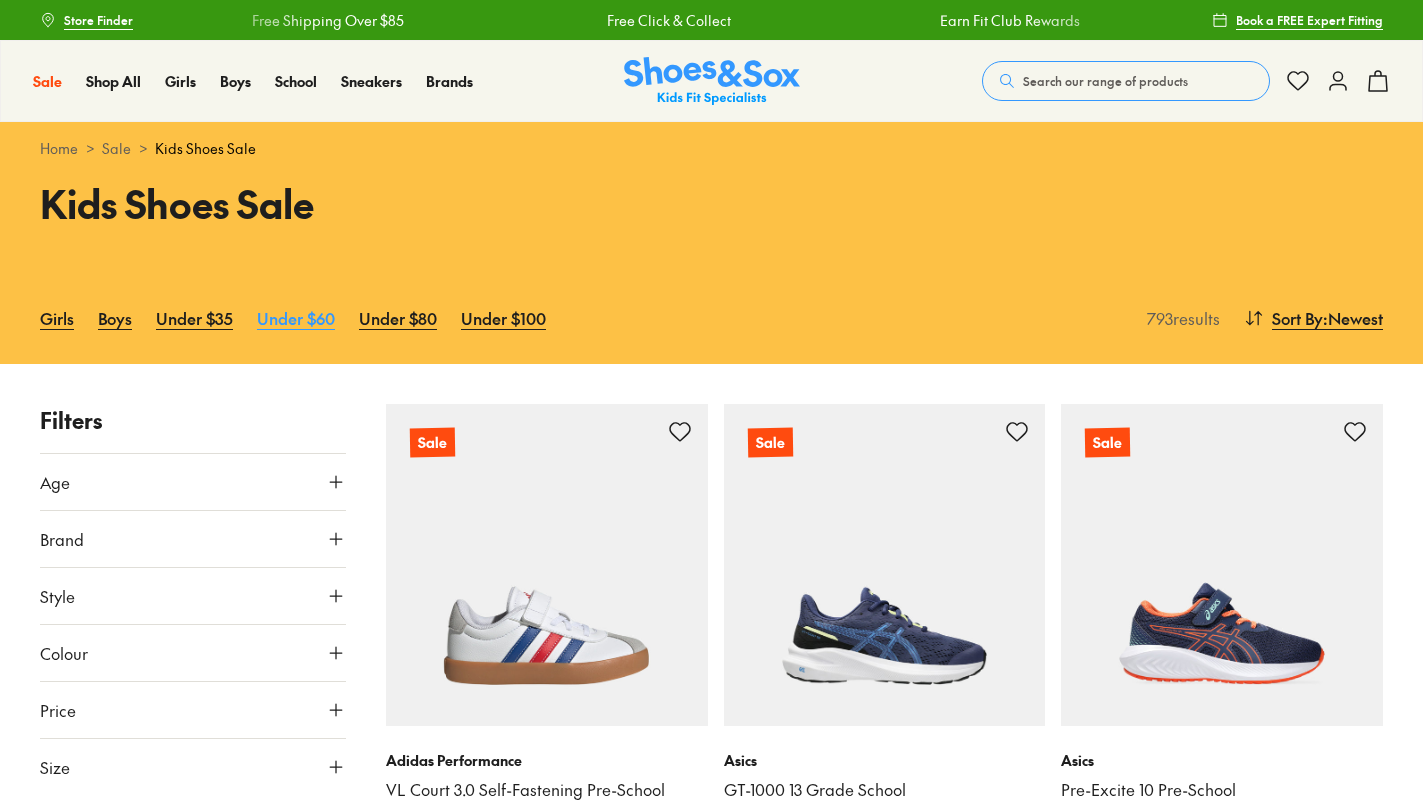scroll, scrollTop: 0, scrollLeft: 0, axis: both 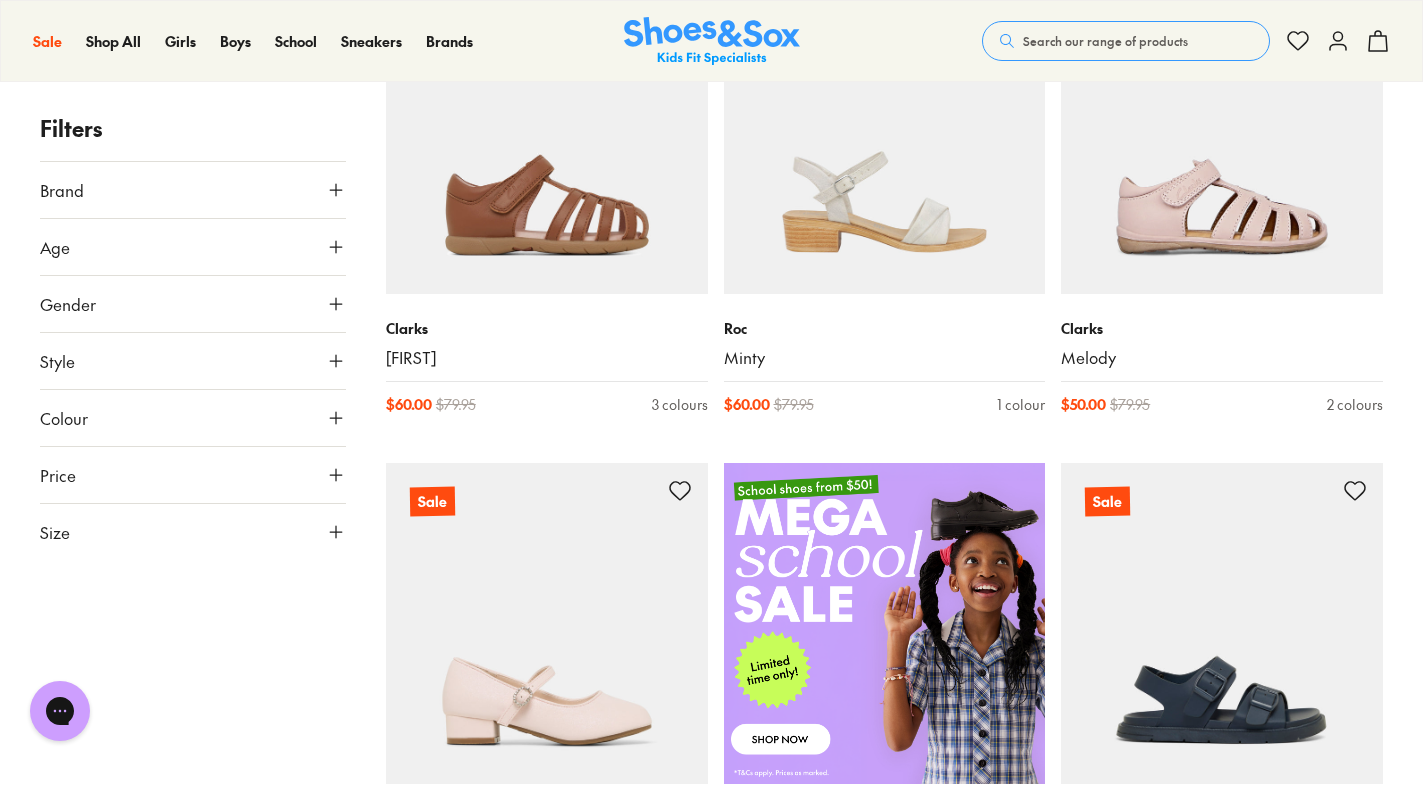 click 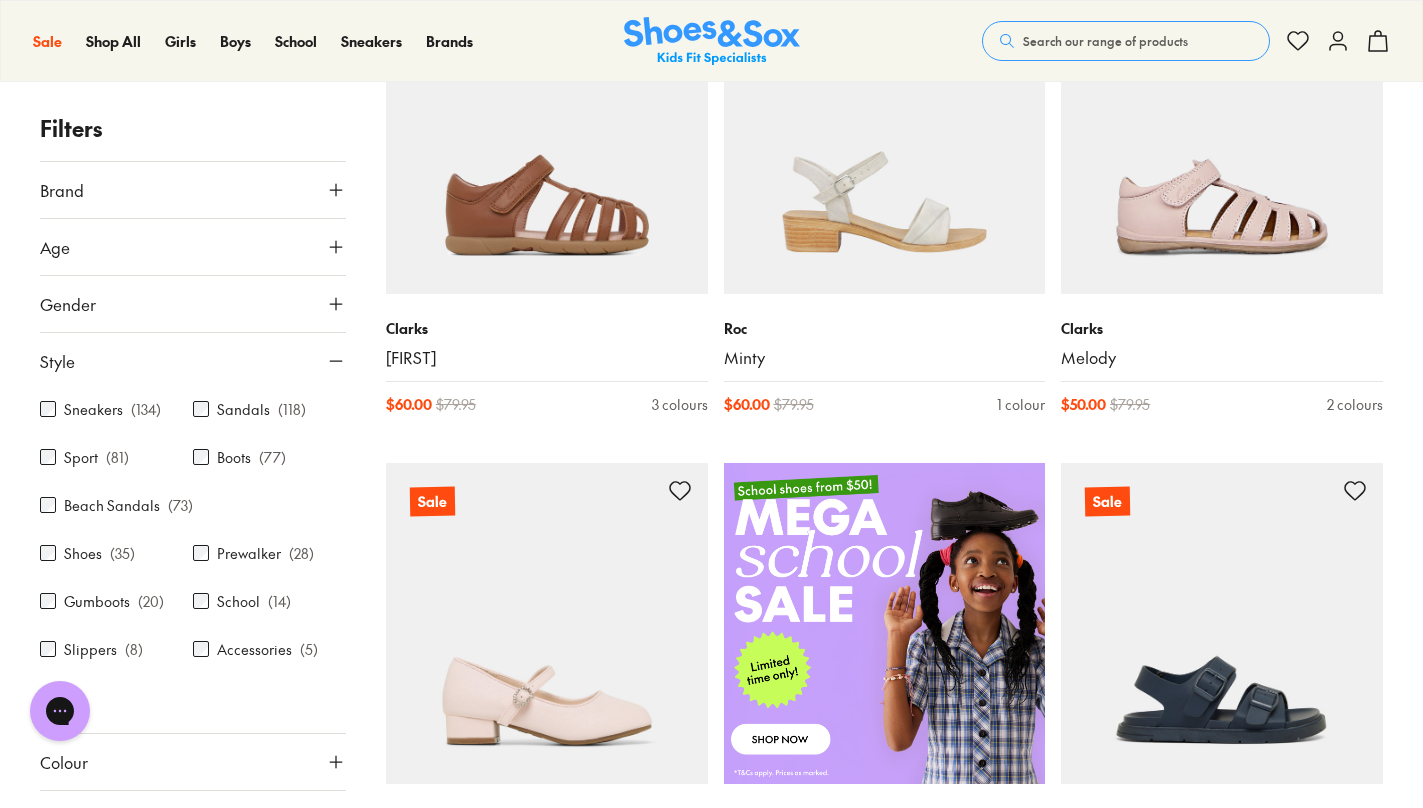 click on "Sport ( 81 )" at bounding box center (116, 457) 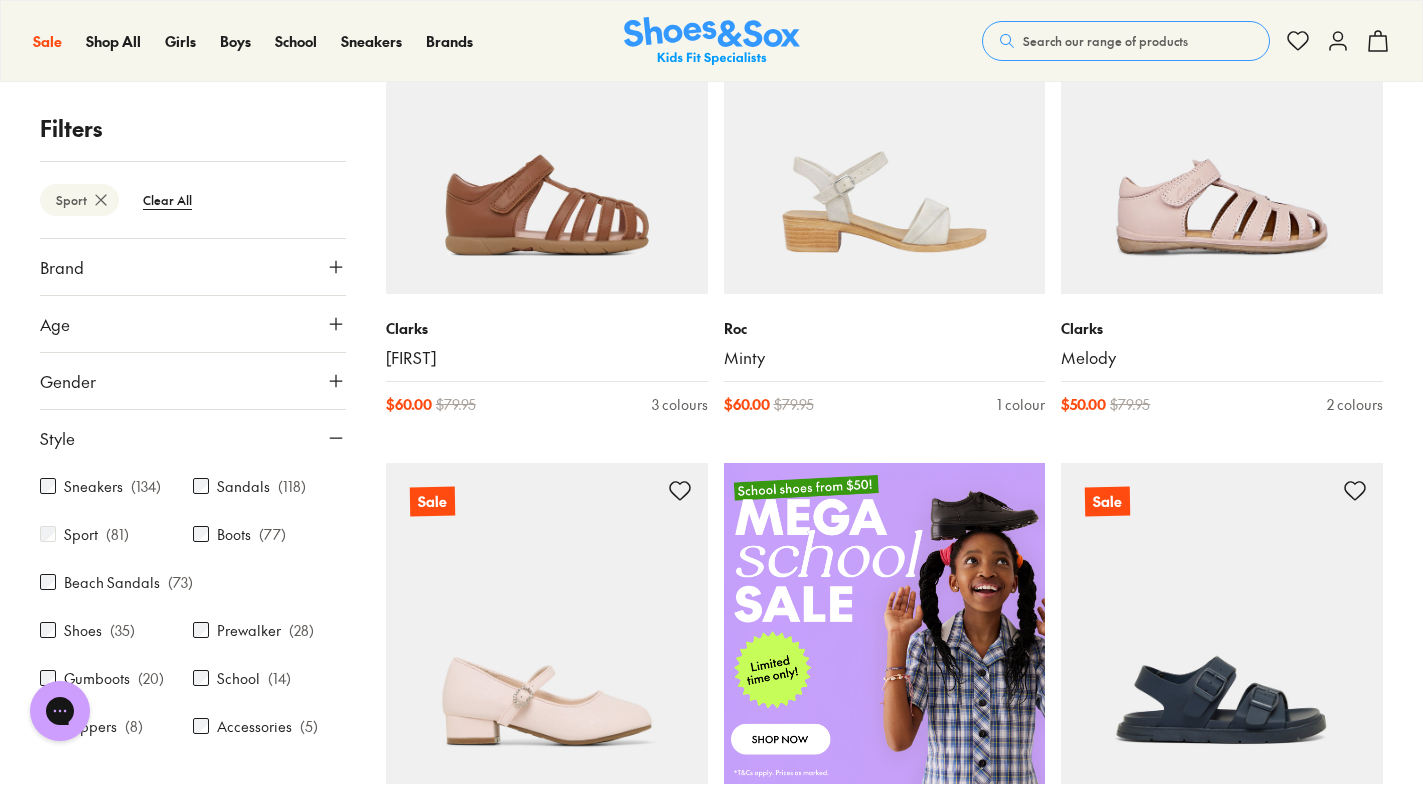 scroll, scrollTop: 160, scrollLeft: 0, axis: vertical 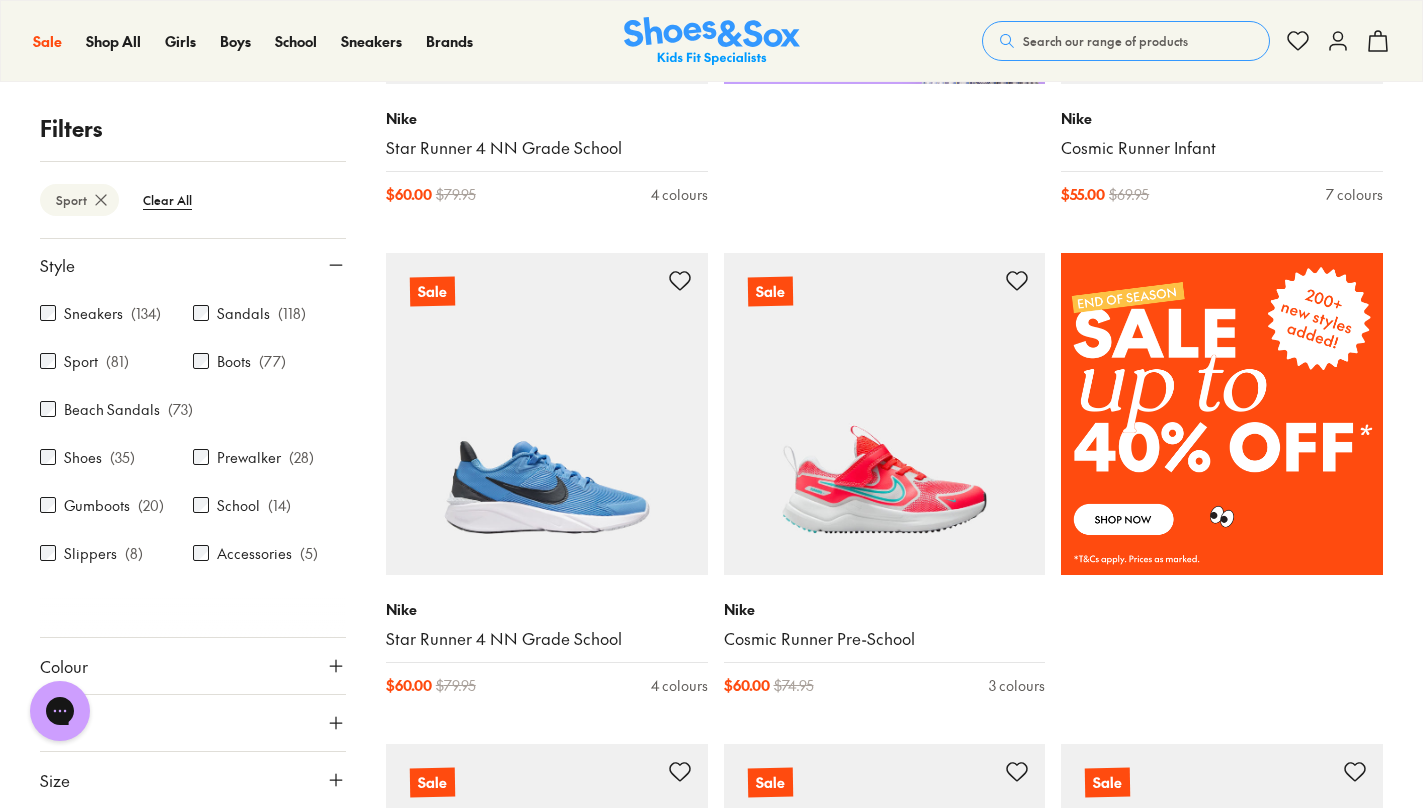 click 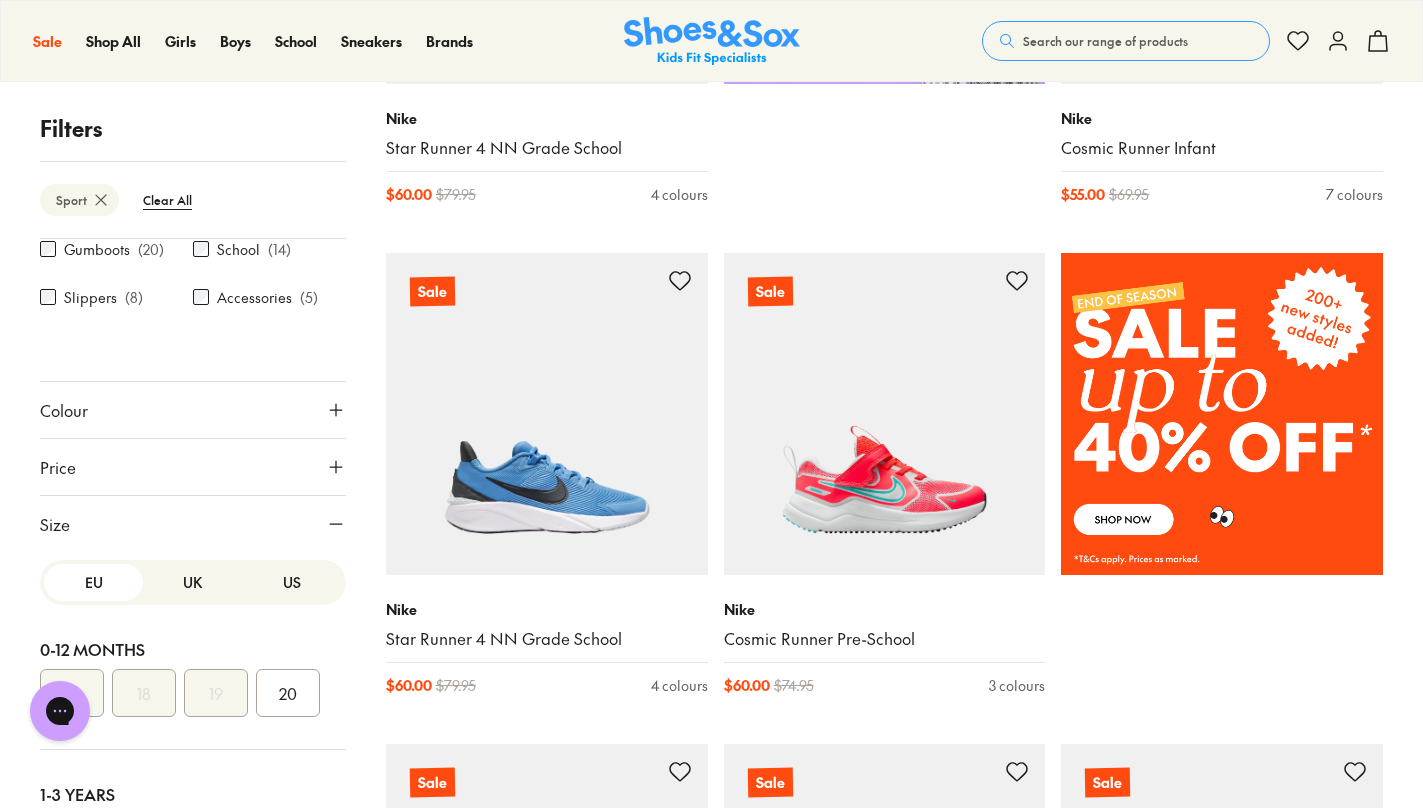 scroll, scrollTop: 558, scrollLeft: 0, axis: vertical 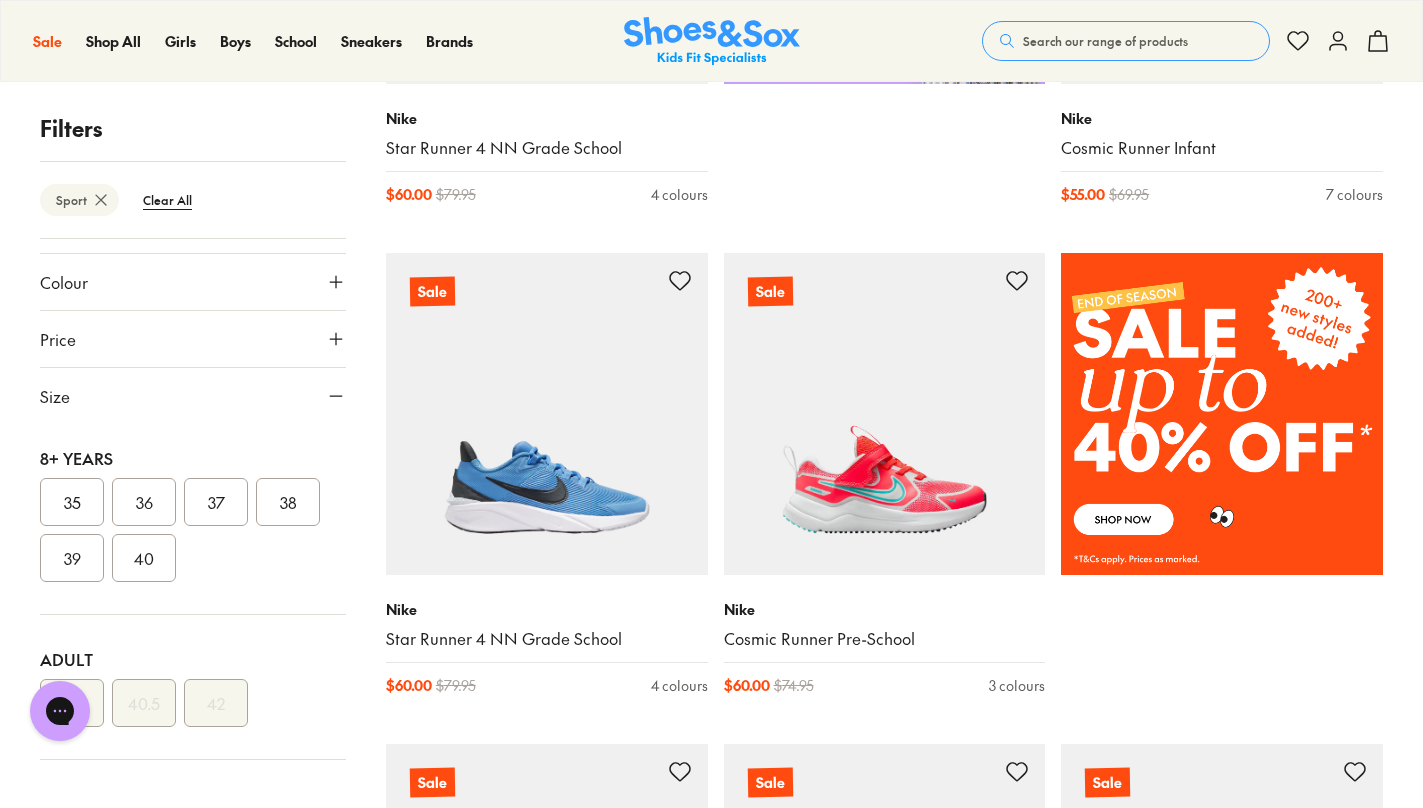 click on "35" at bounding box center (72, 502) 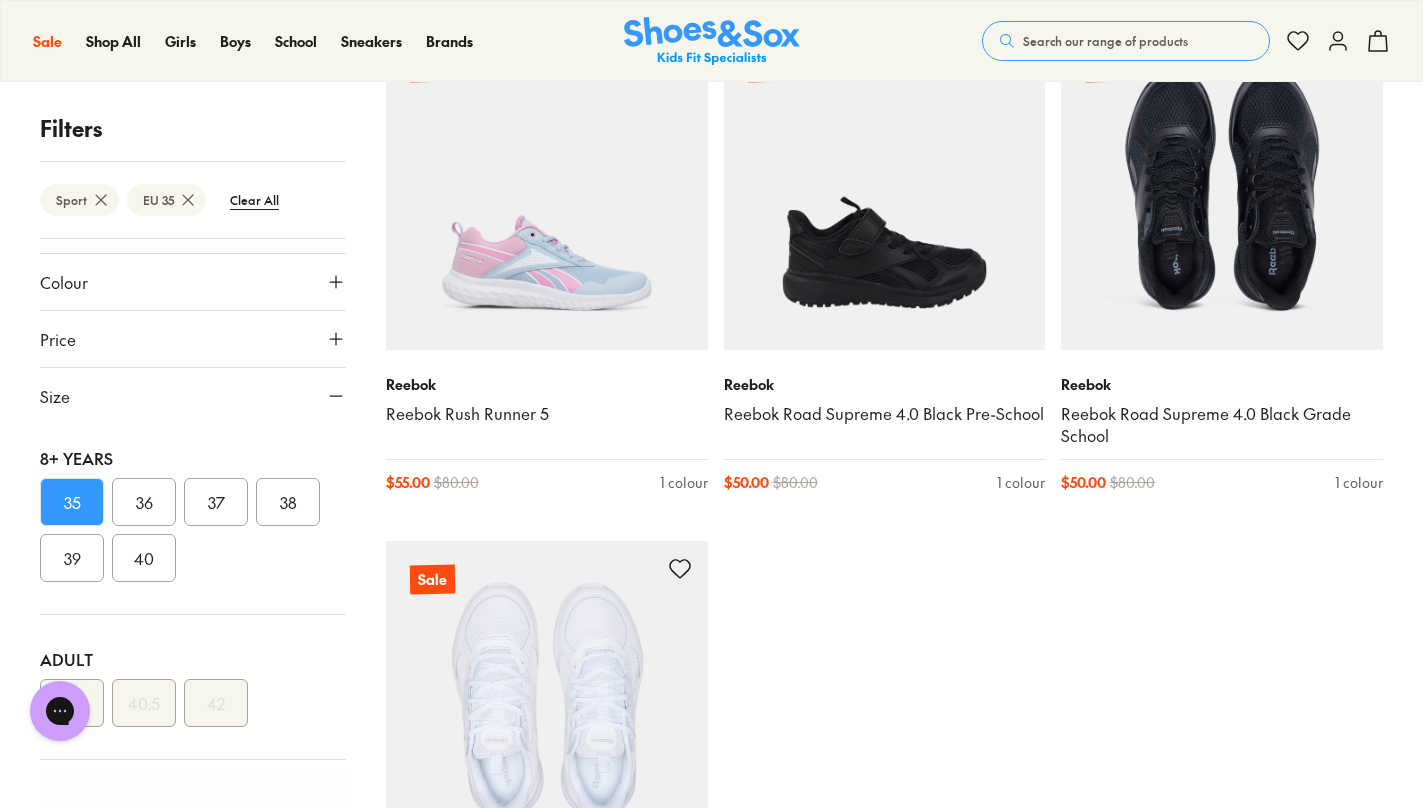 scroll, scrollTop: 4156, scrollLeft: 0, axis: vertical 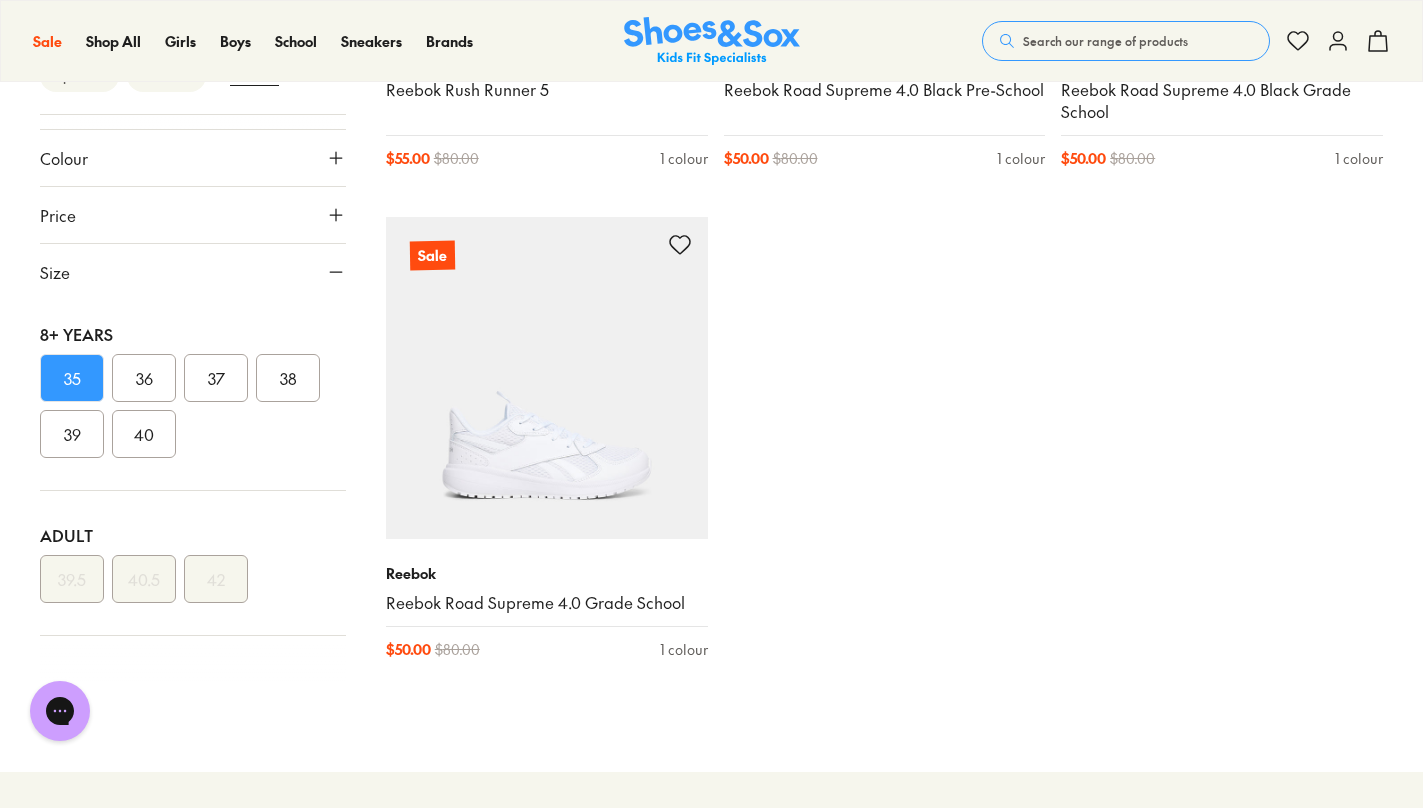 click on "36" at bounding box center [144, 378] 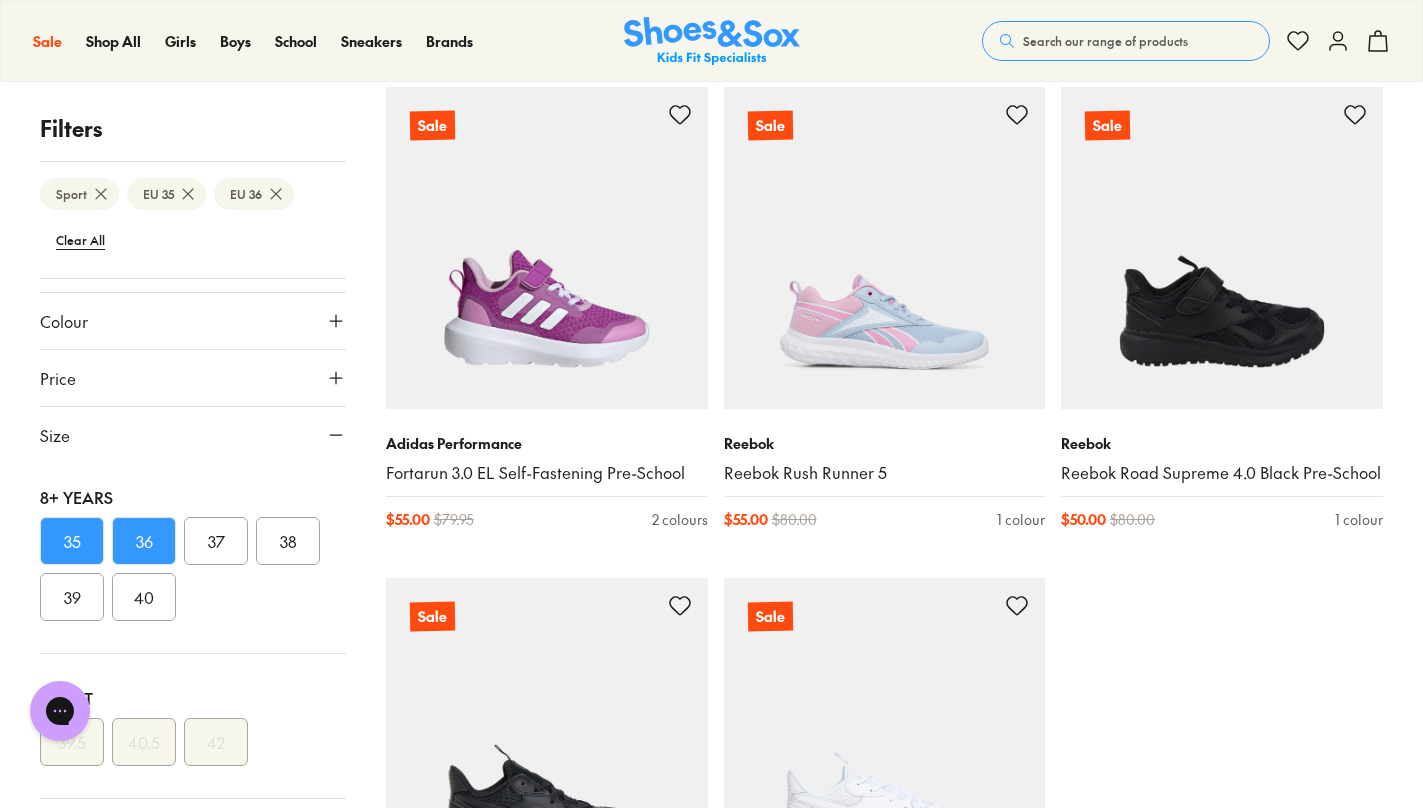 scroll, scrollTop: 4588, scrollLeft: 0, axis: vertical 